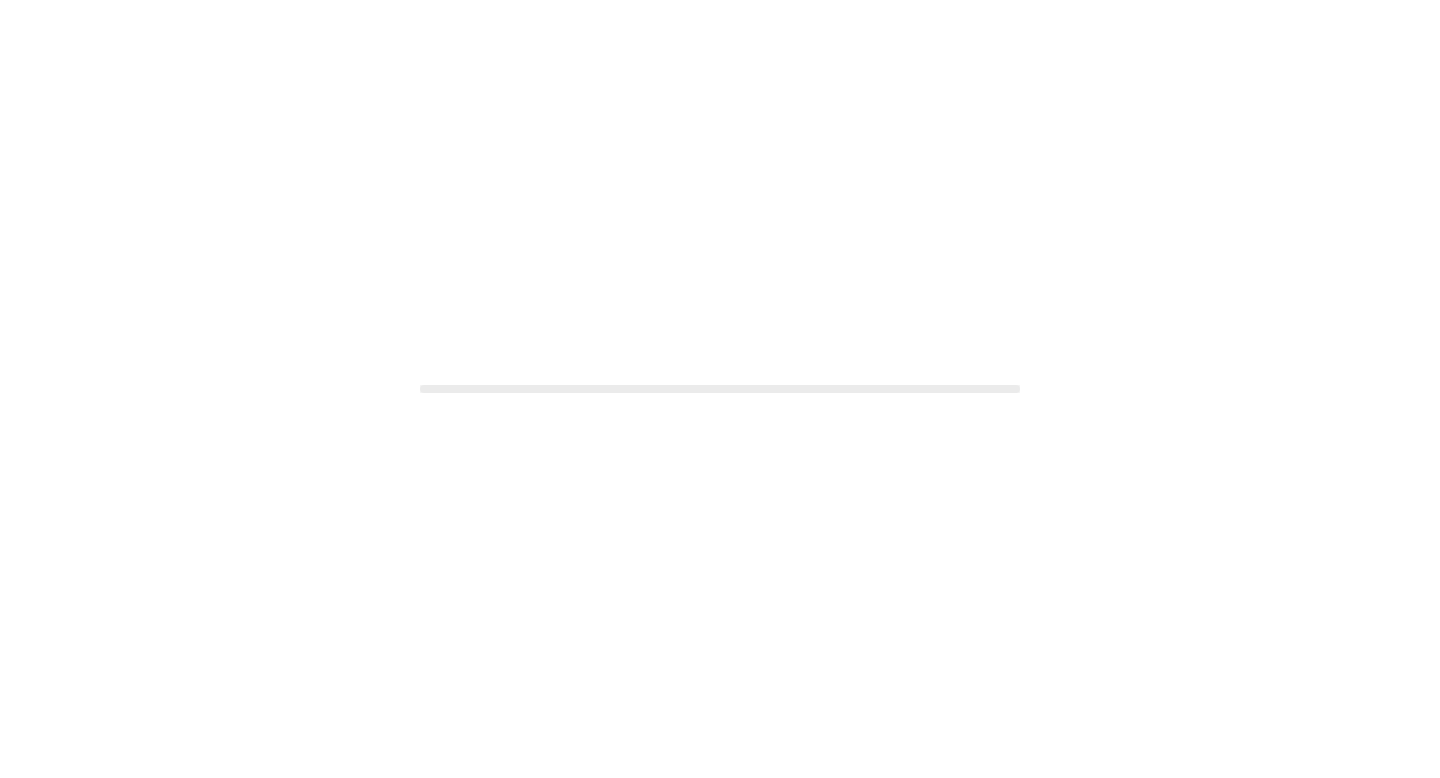 scroll, scrollTop: 0, scrollLeft: 0, axis: both 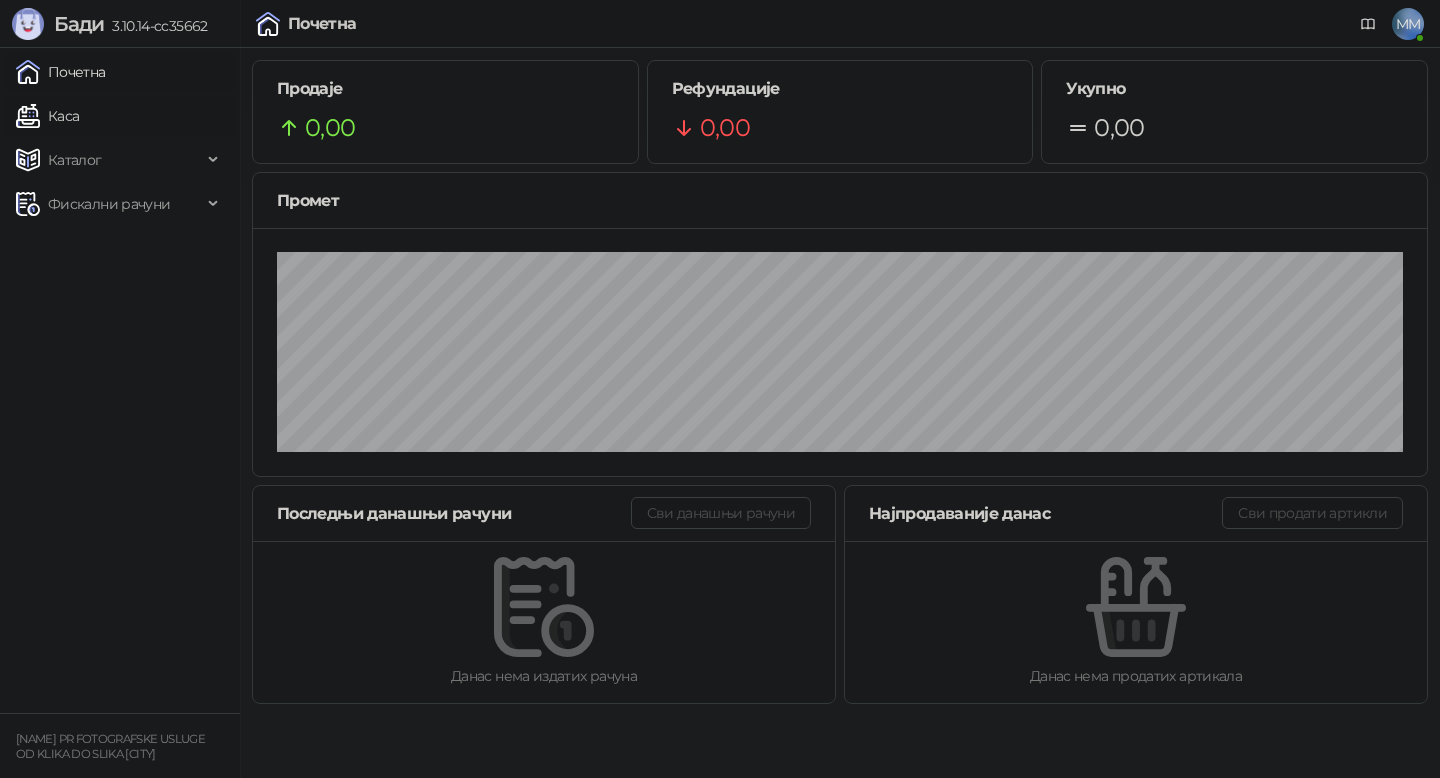 click on "Каса" at bounding box center [47, 116] 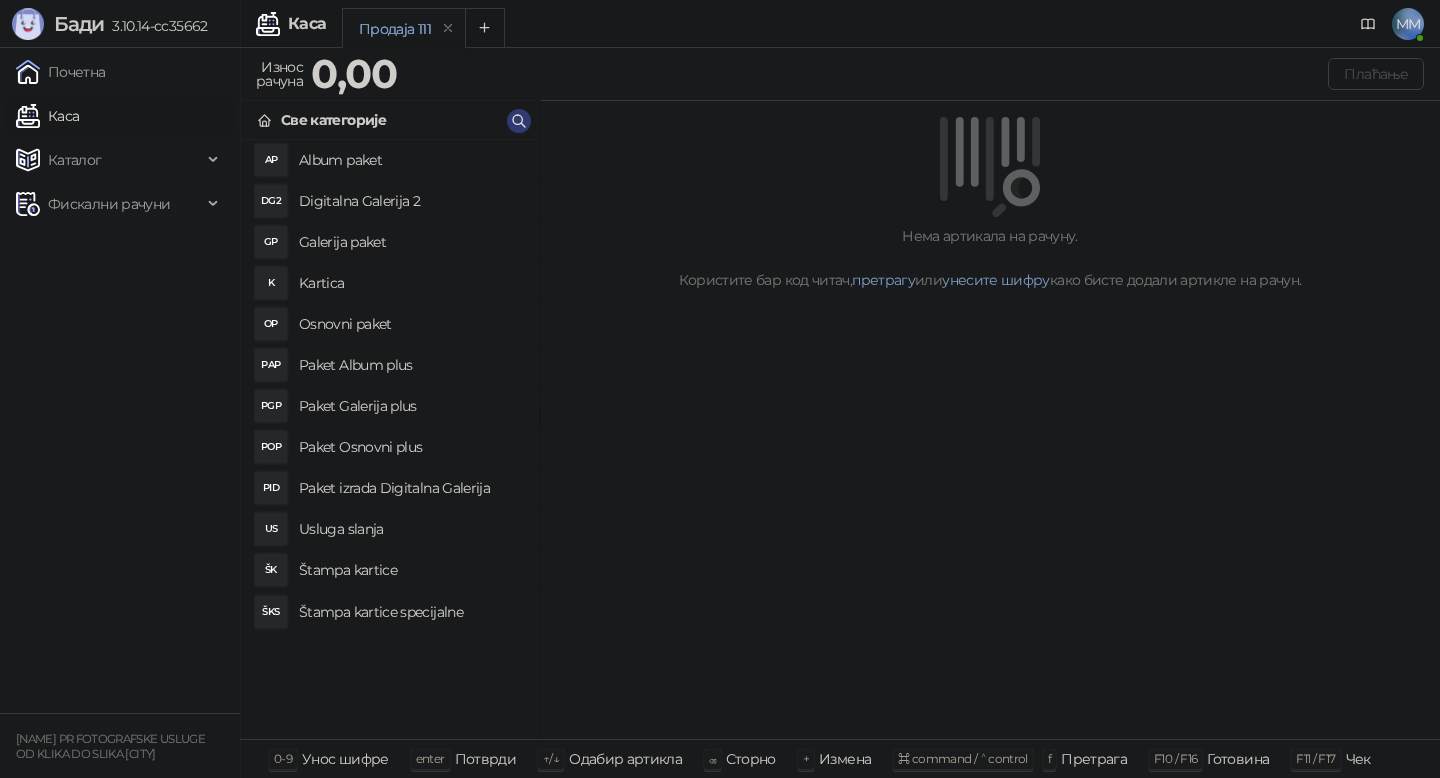 click on "Album paket" at bounding box center (411, 160) 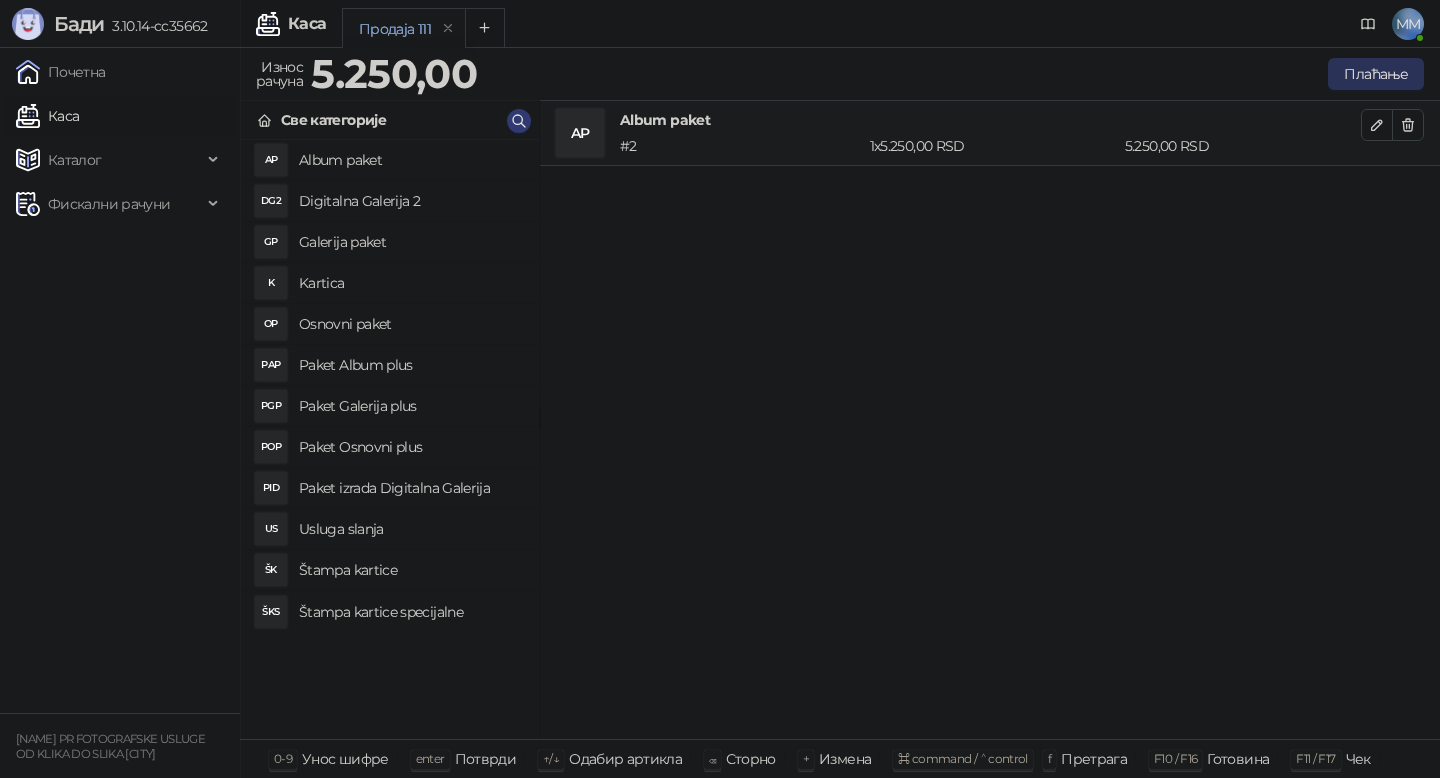 click on "Плаћање" at bounding box center [1376, 74] 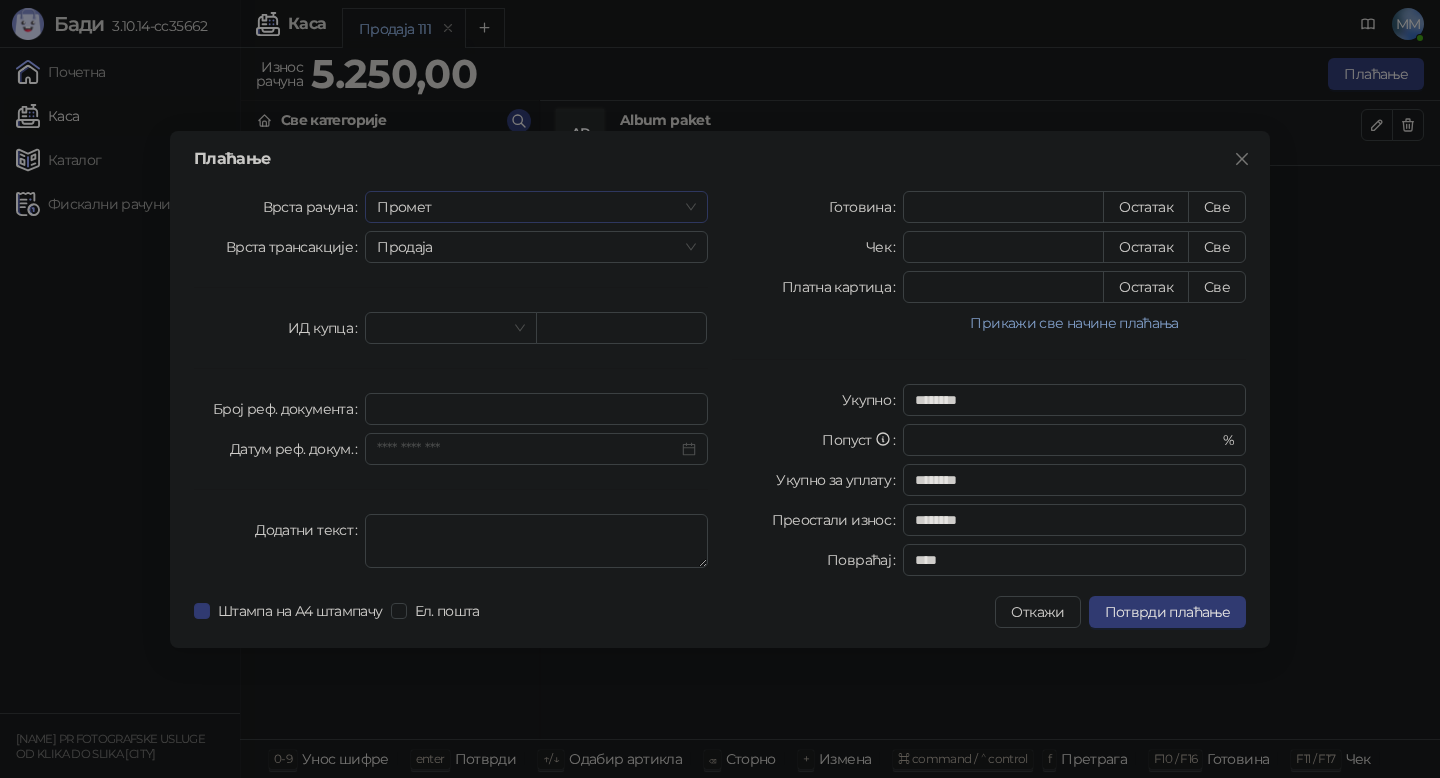 click on "Промет" at bounding box center (536, 207) 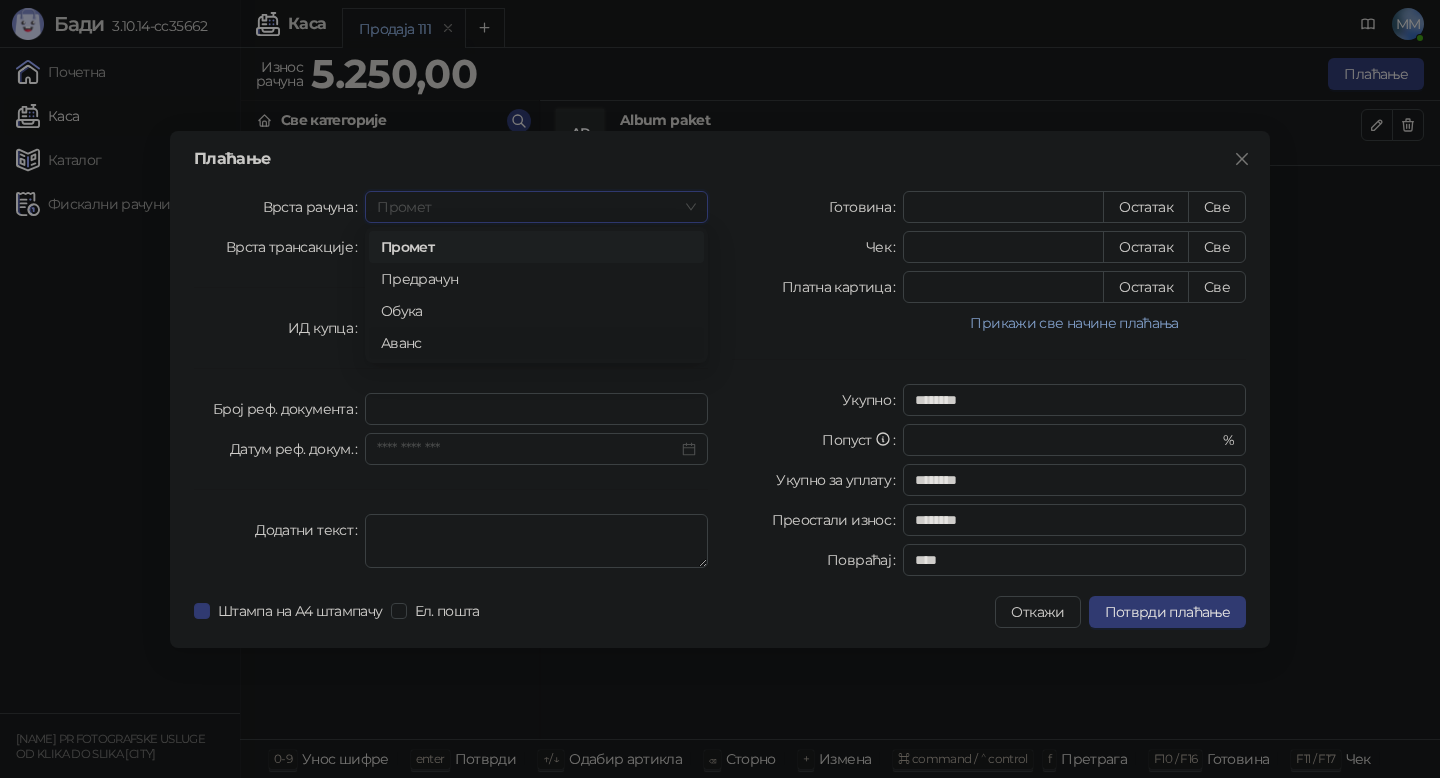 click on "Аванс" at bounding box center [536, 343] 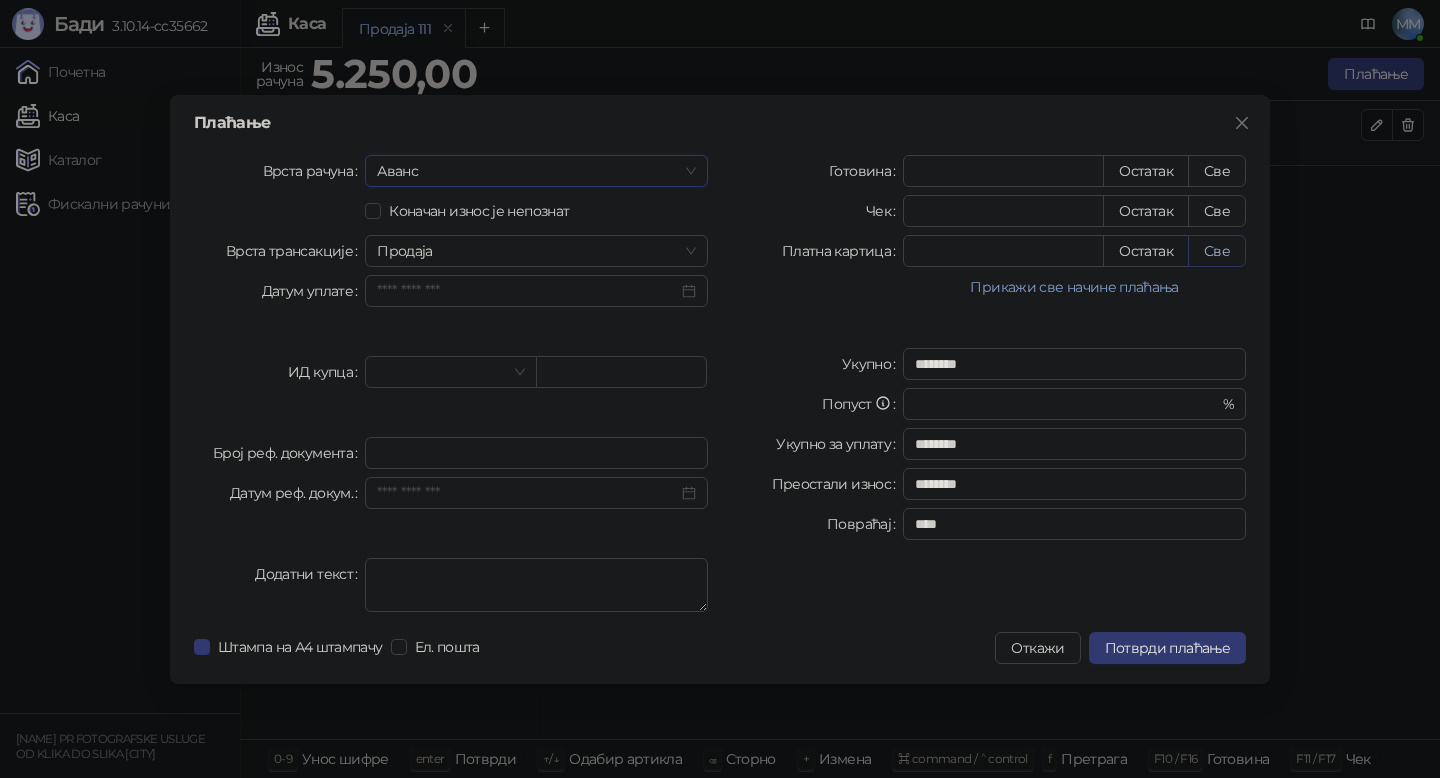 click on "Све" at bounding box center (1217, 251) 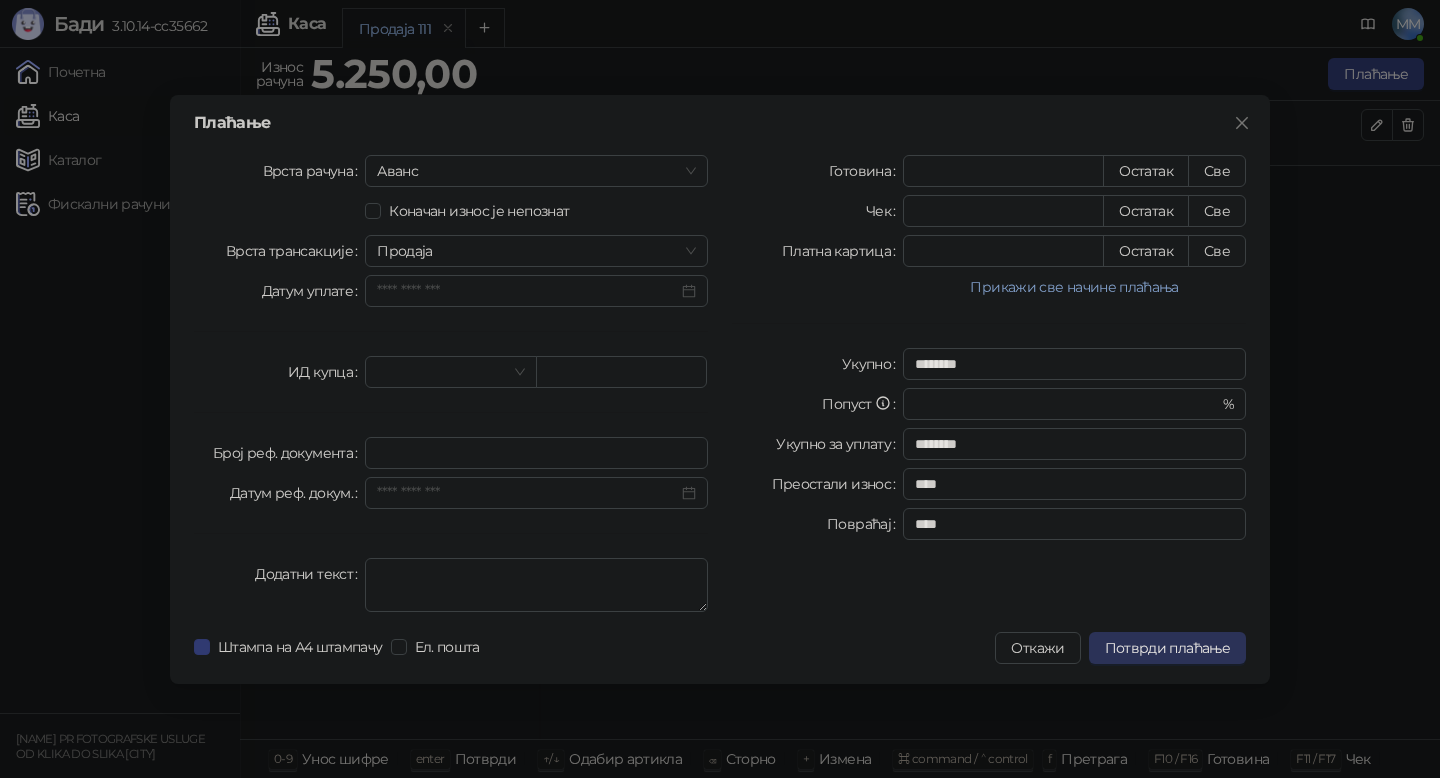 click on "Потврди плаћање" at bounding box center [1167, 648] 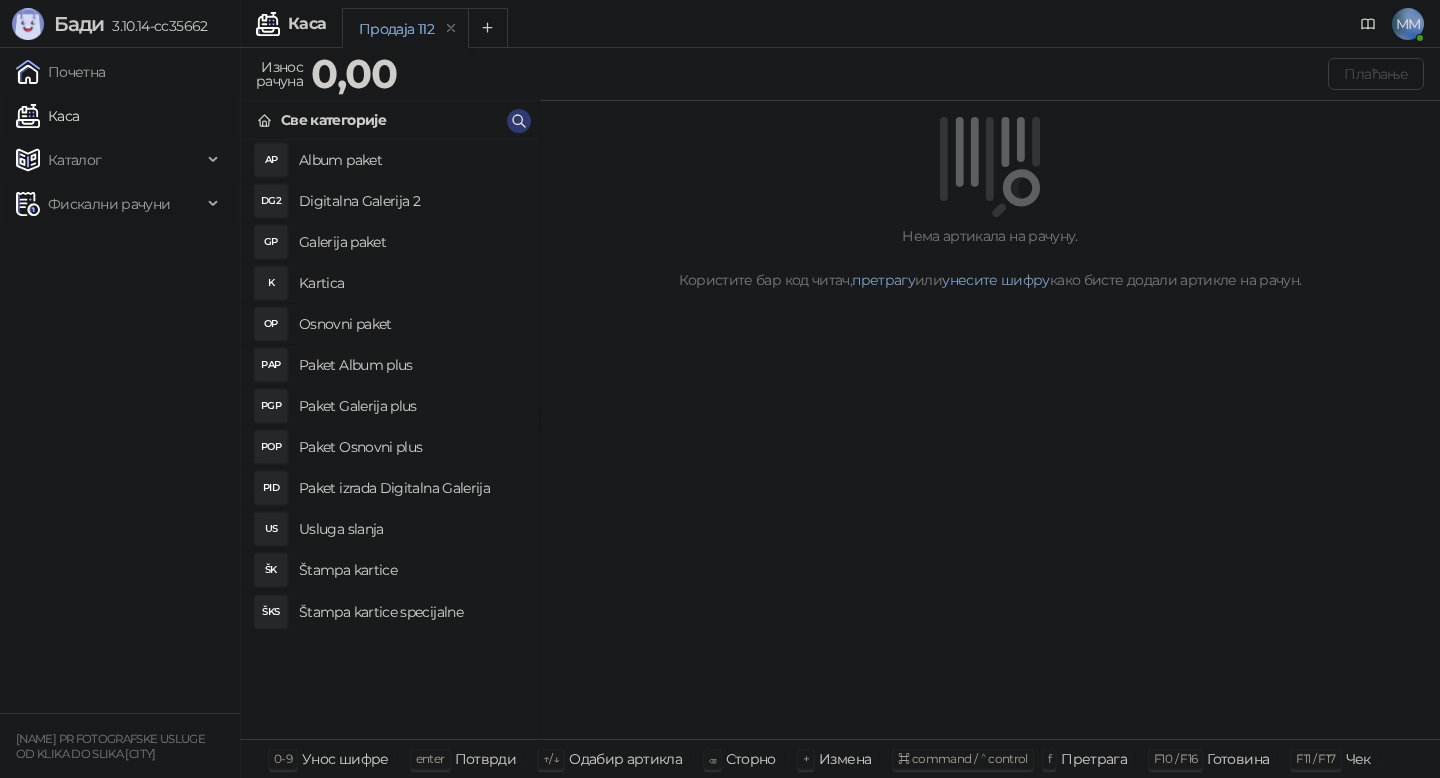 click on "Фискални рачуни" at bounding box center [109, 204] 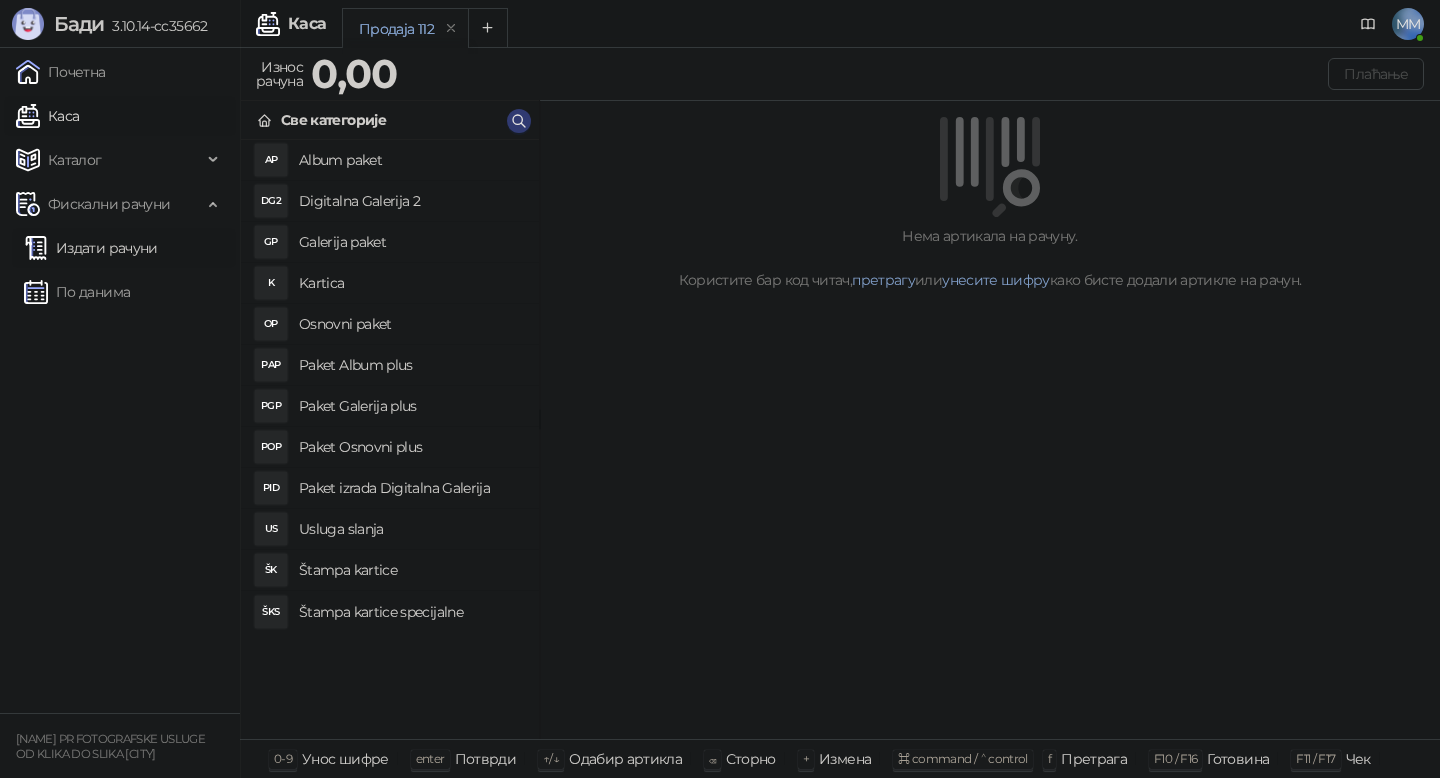 click on "Издати рачуни" at bounding box center (91, 248) 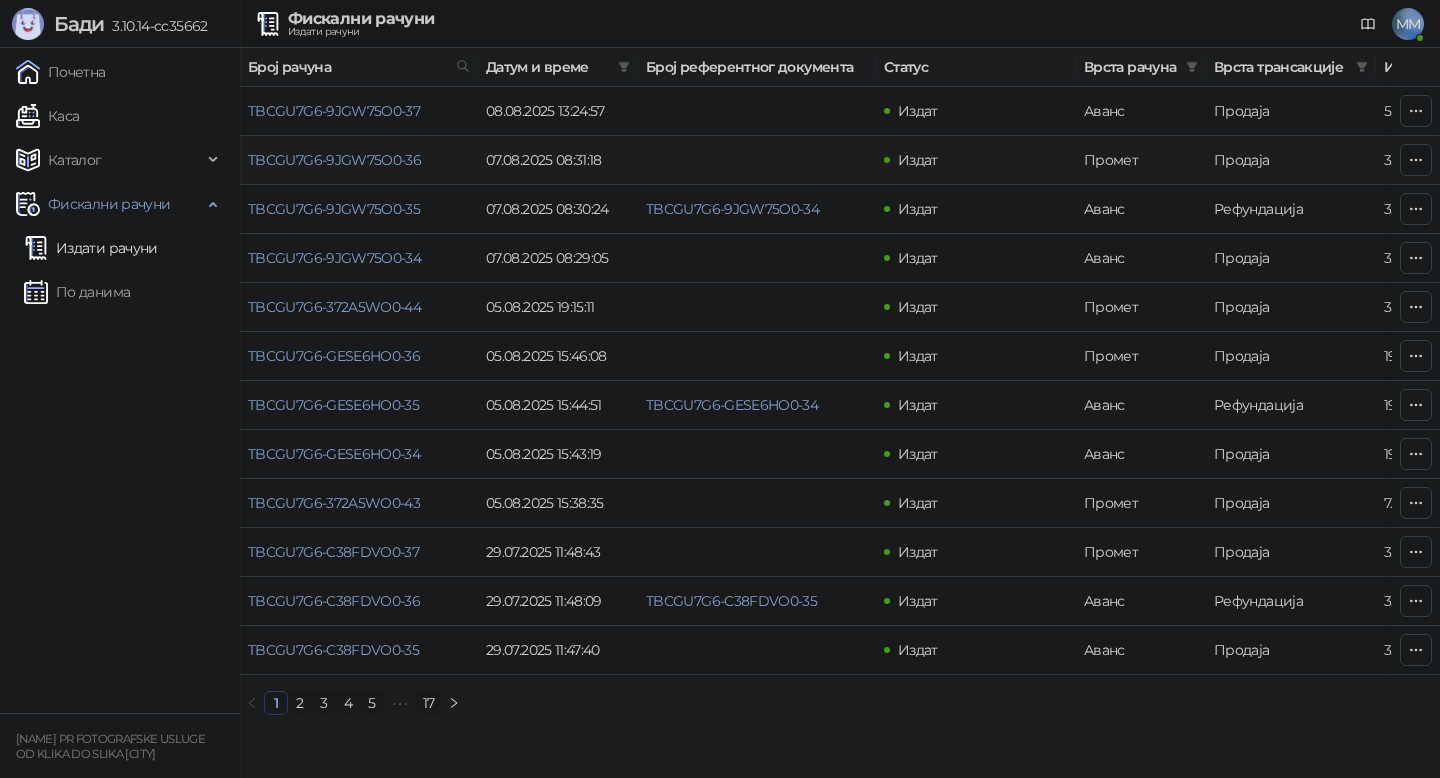 scroll, scrollTop: 0, scrollLeft: 600, axis: horizontal 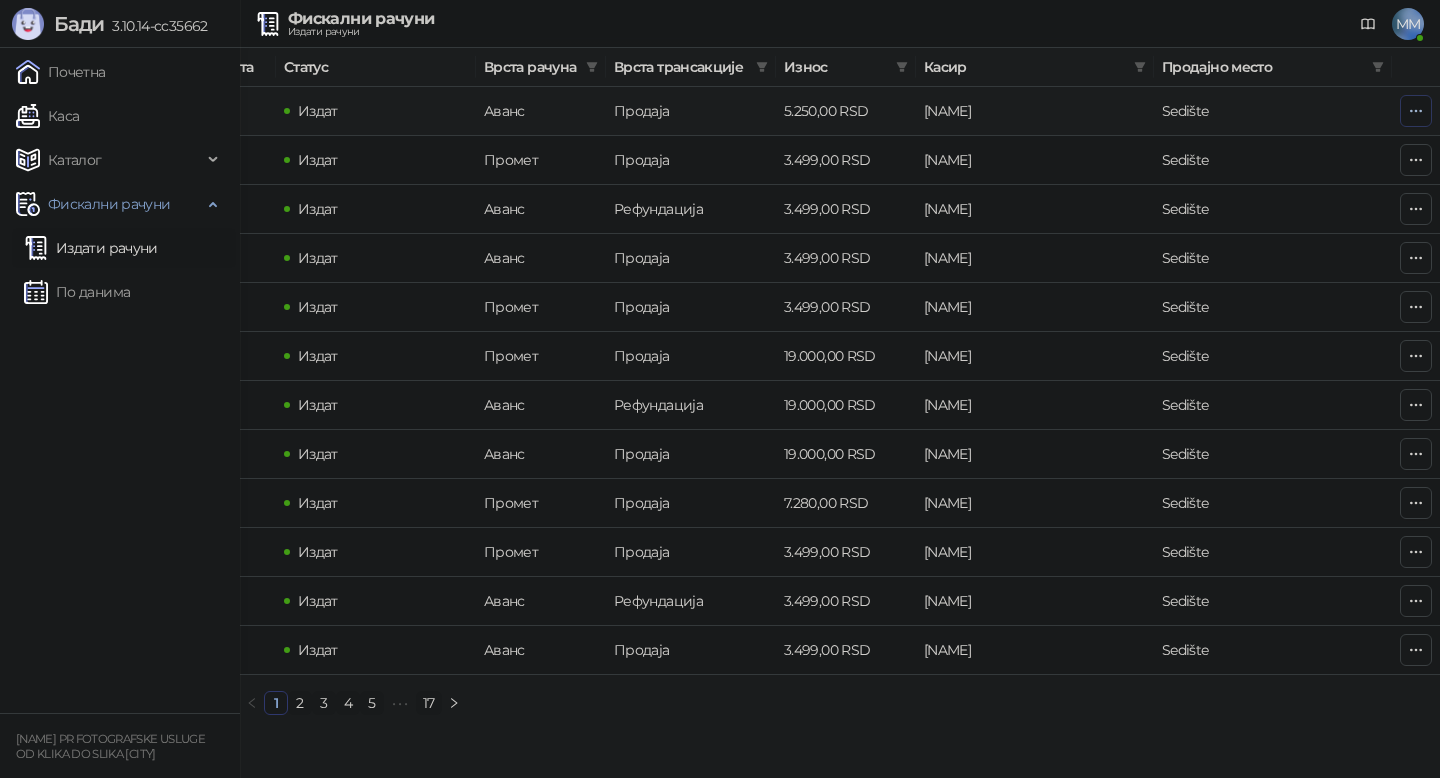 click 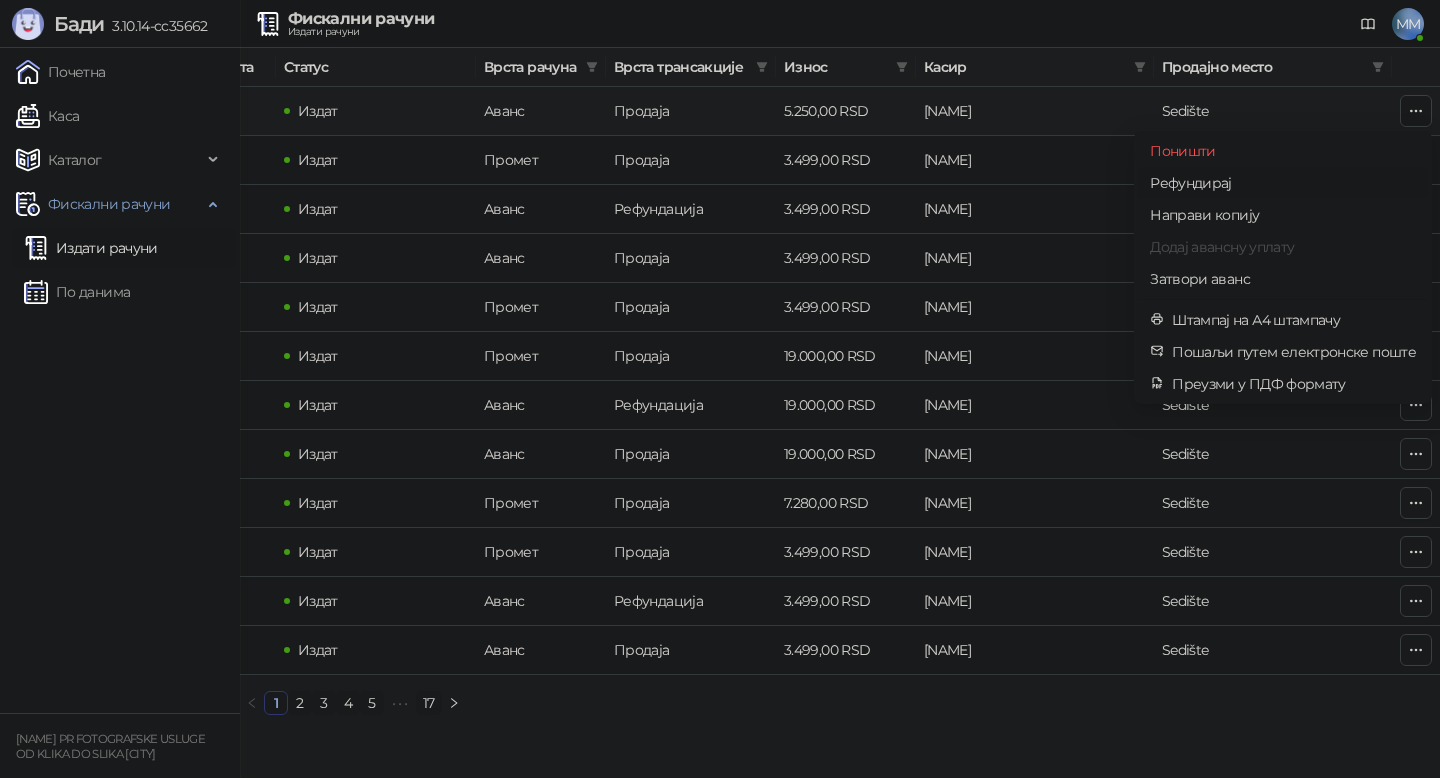 click on "Рефундирај" at bounding box center (1283, 183) 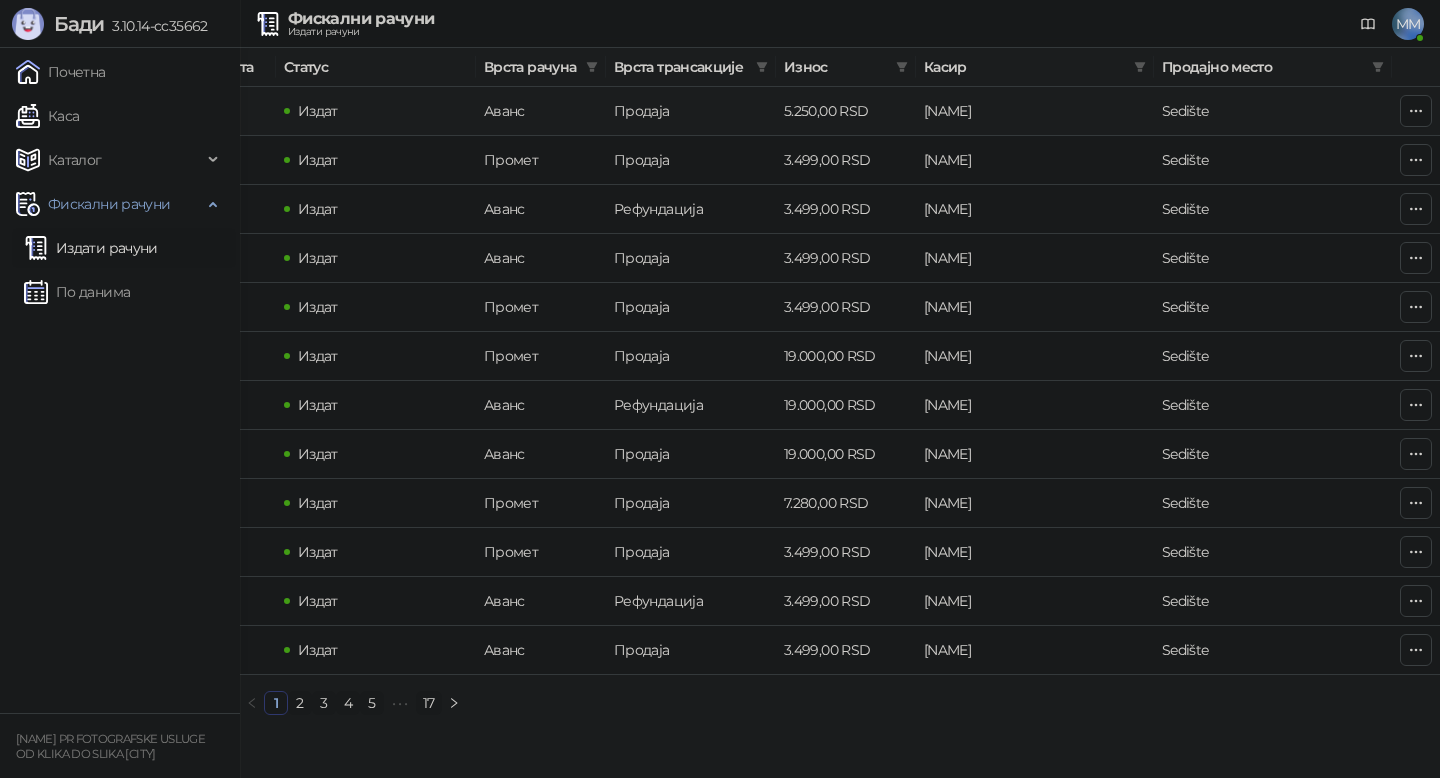 type on "**********" 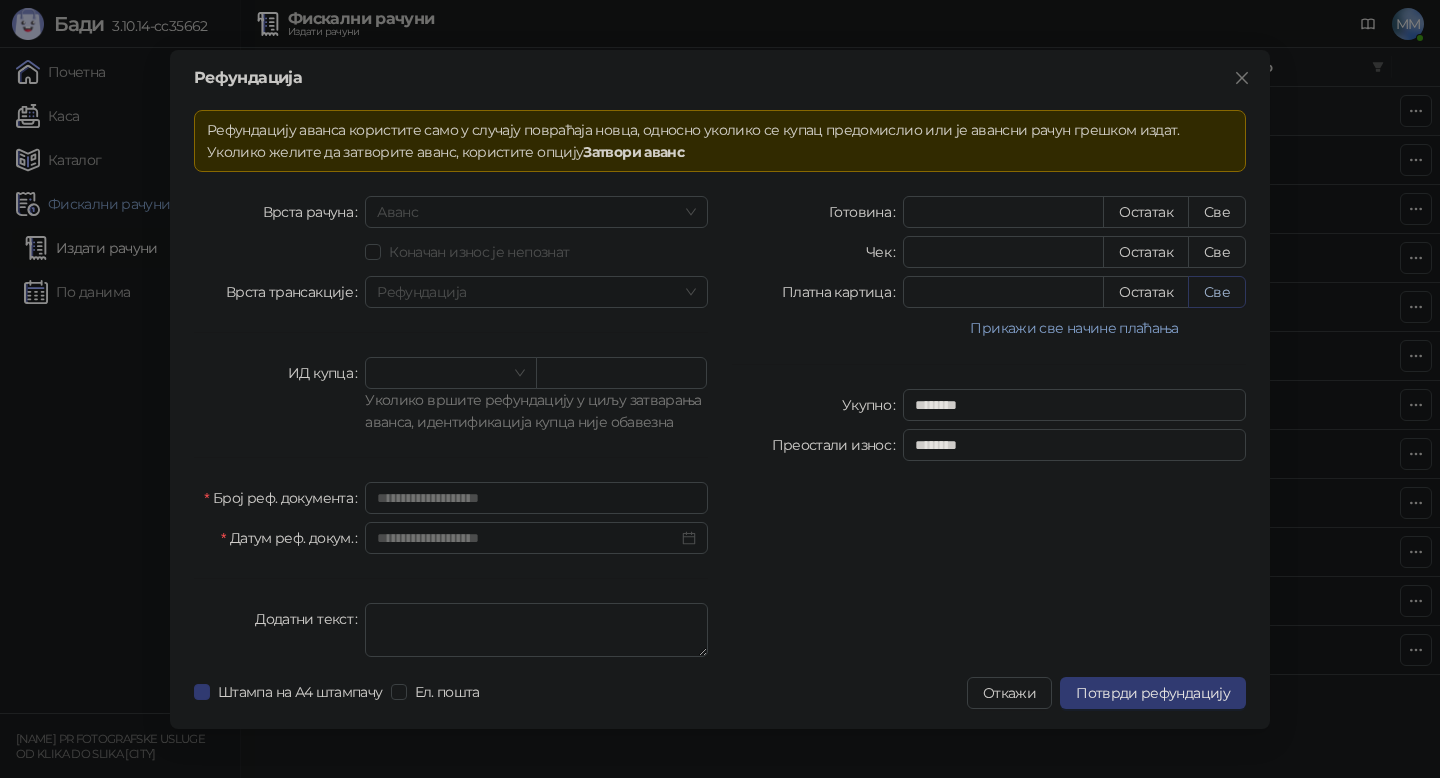click on "Све" at bounding box center (1217, 292) 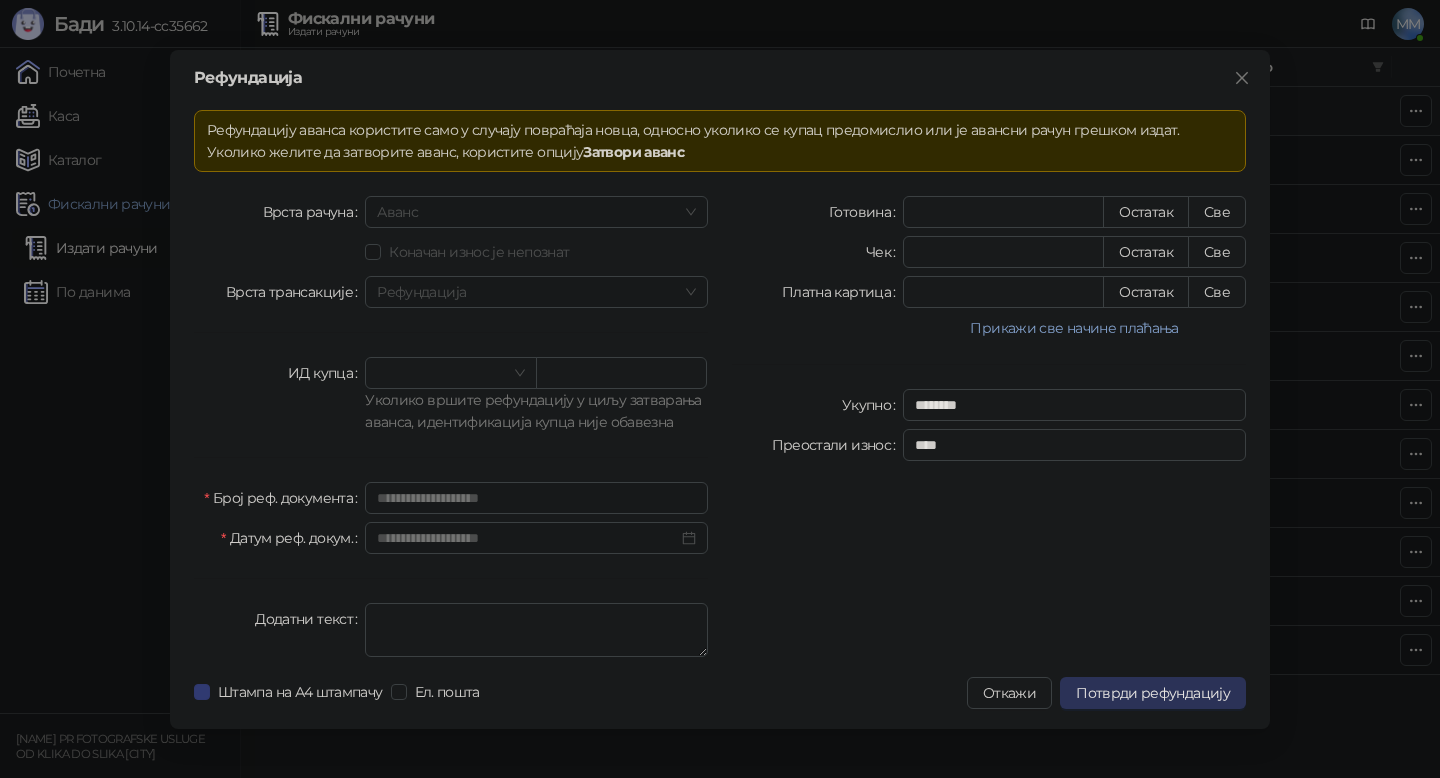 click on "Потврди рефундацију" at bounding box center [1153, 693] 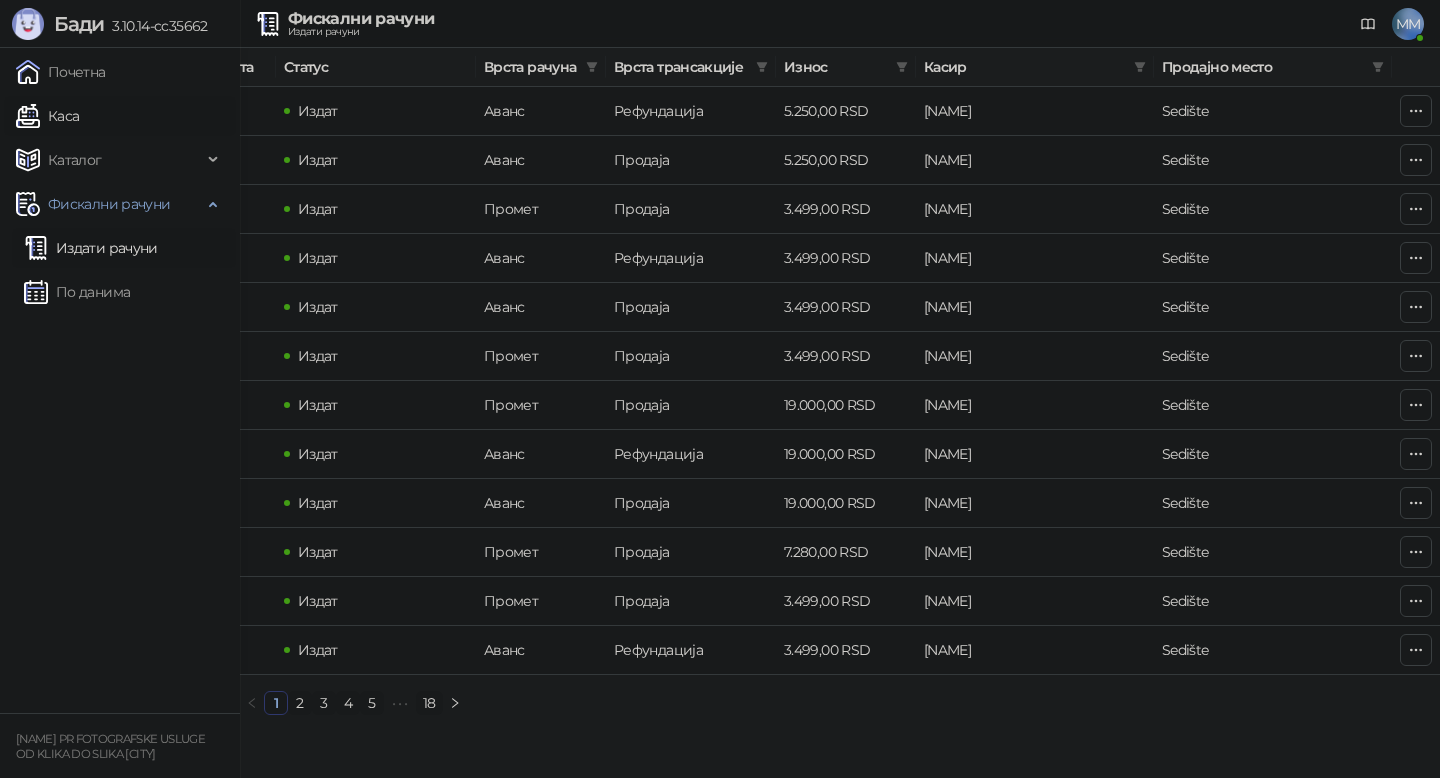 click on "Каса" at bounding box center (47, 116) 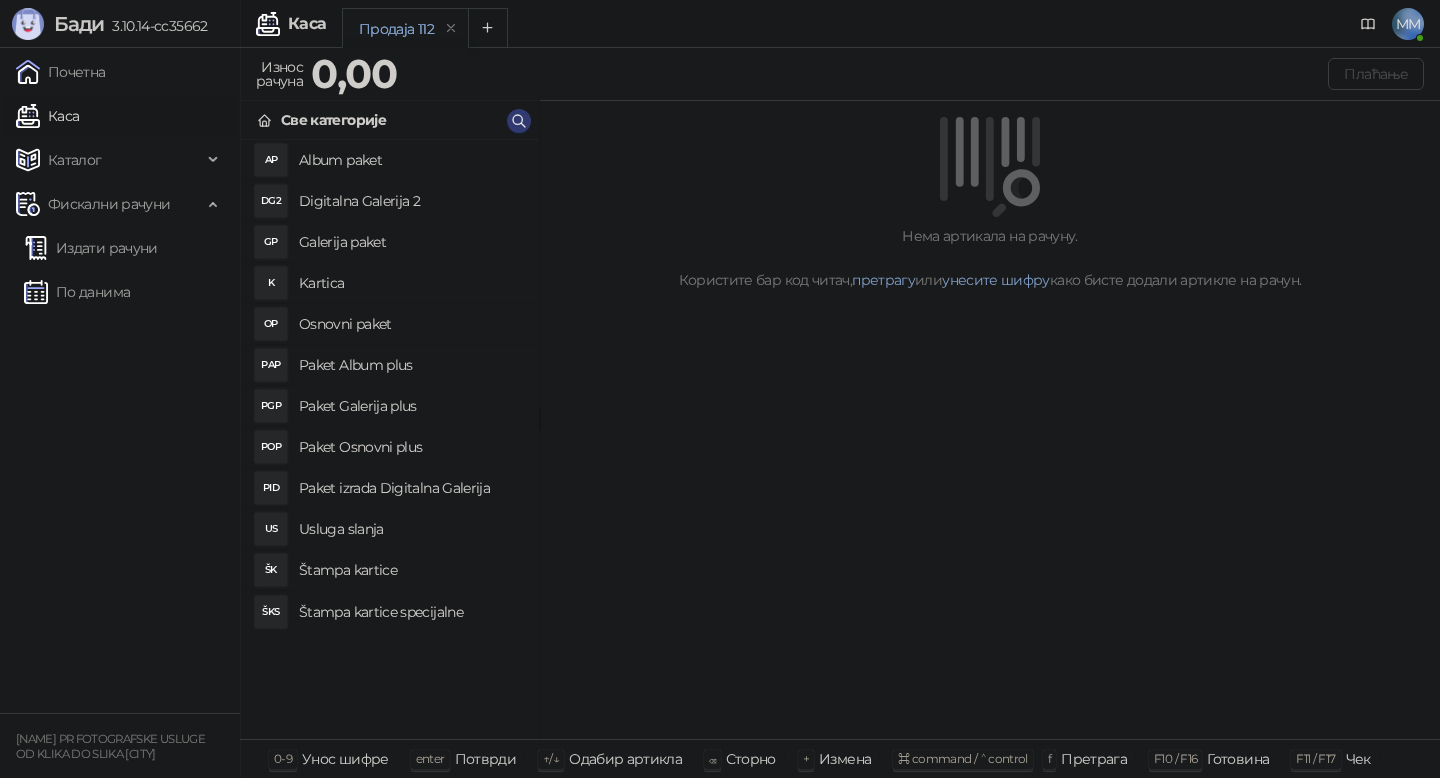 click on "Album paket" at bounding box center [411, 160] 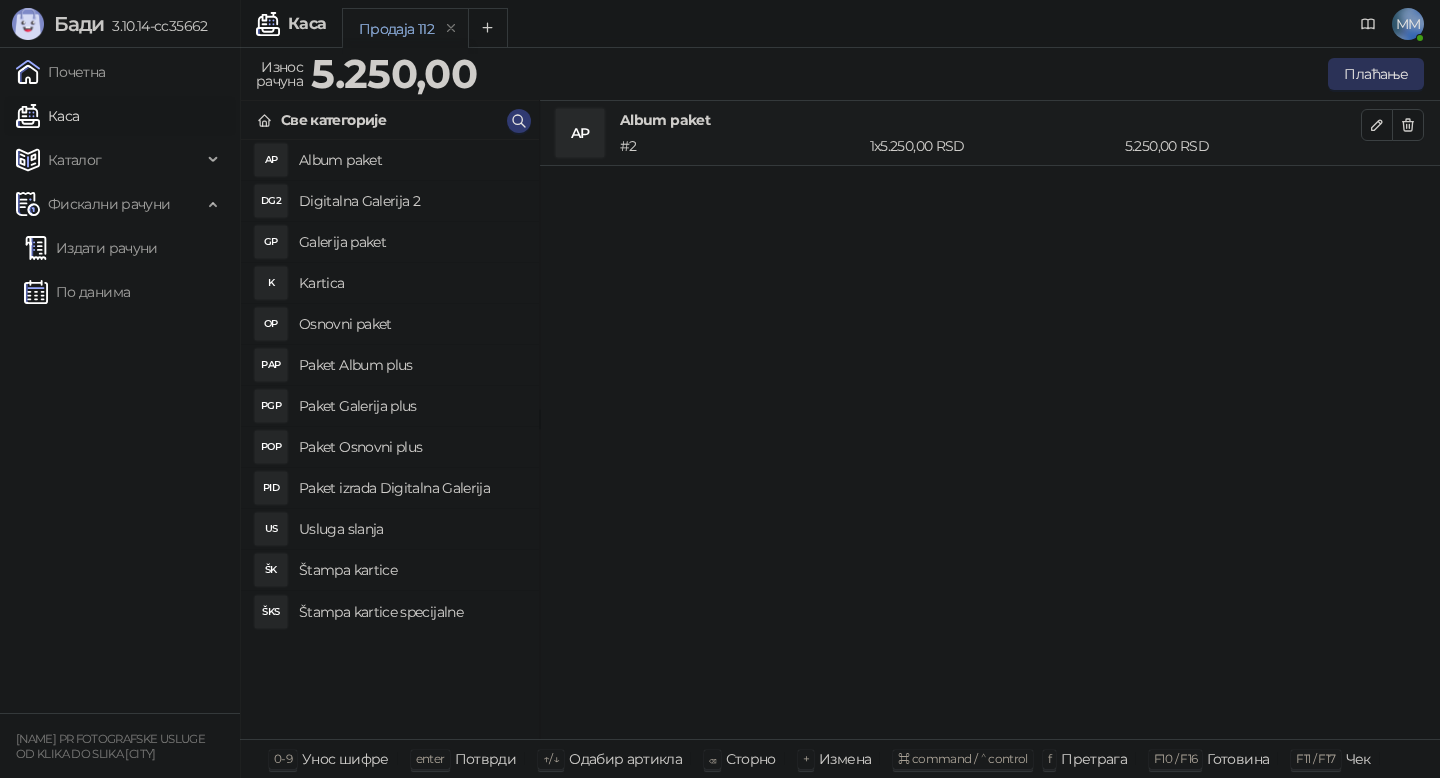 click on "Плаћање" at bounding box center (1376, 74) 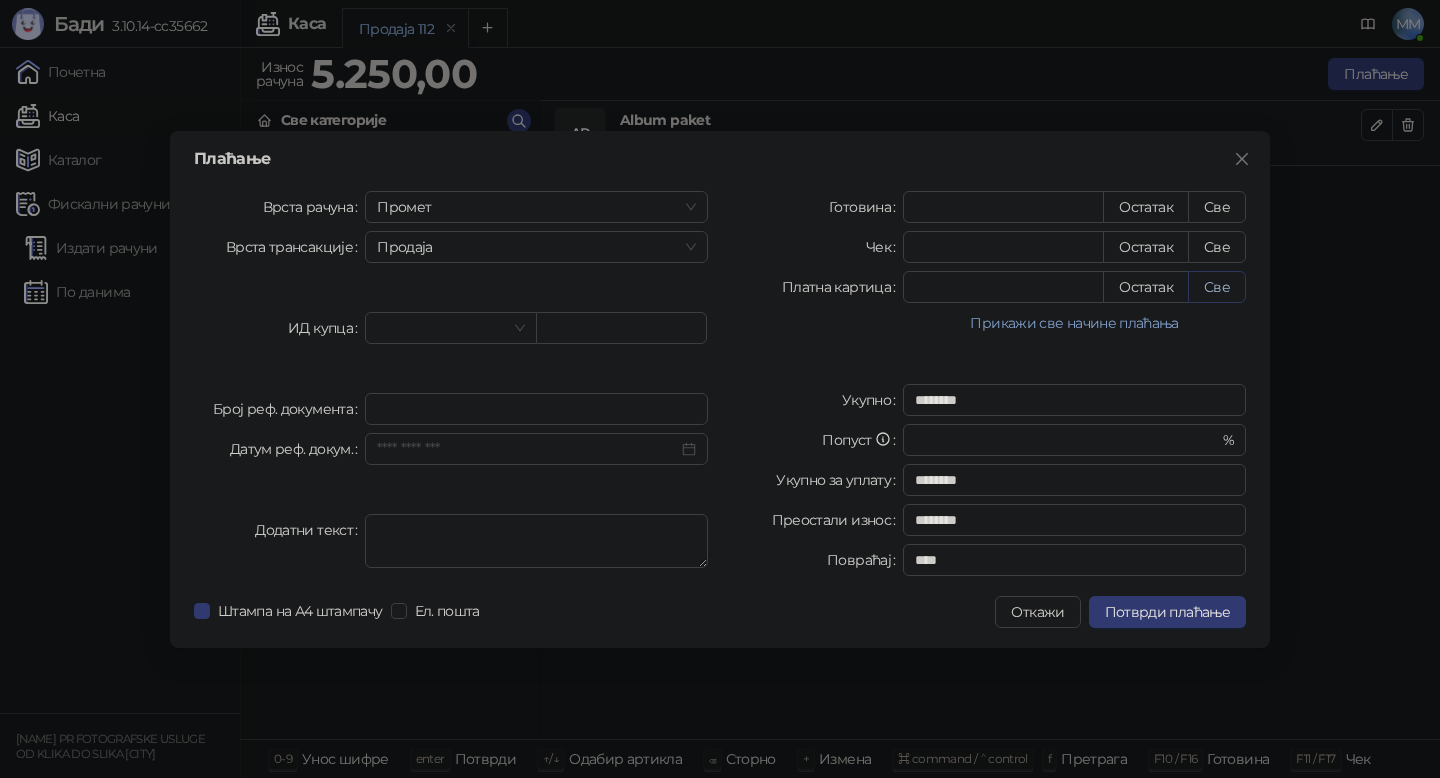 click on "Све" at bounding box center [1217, 287] 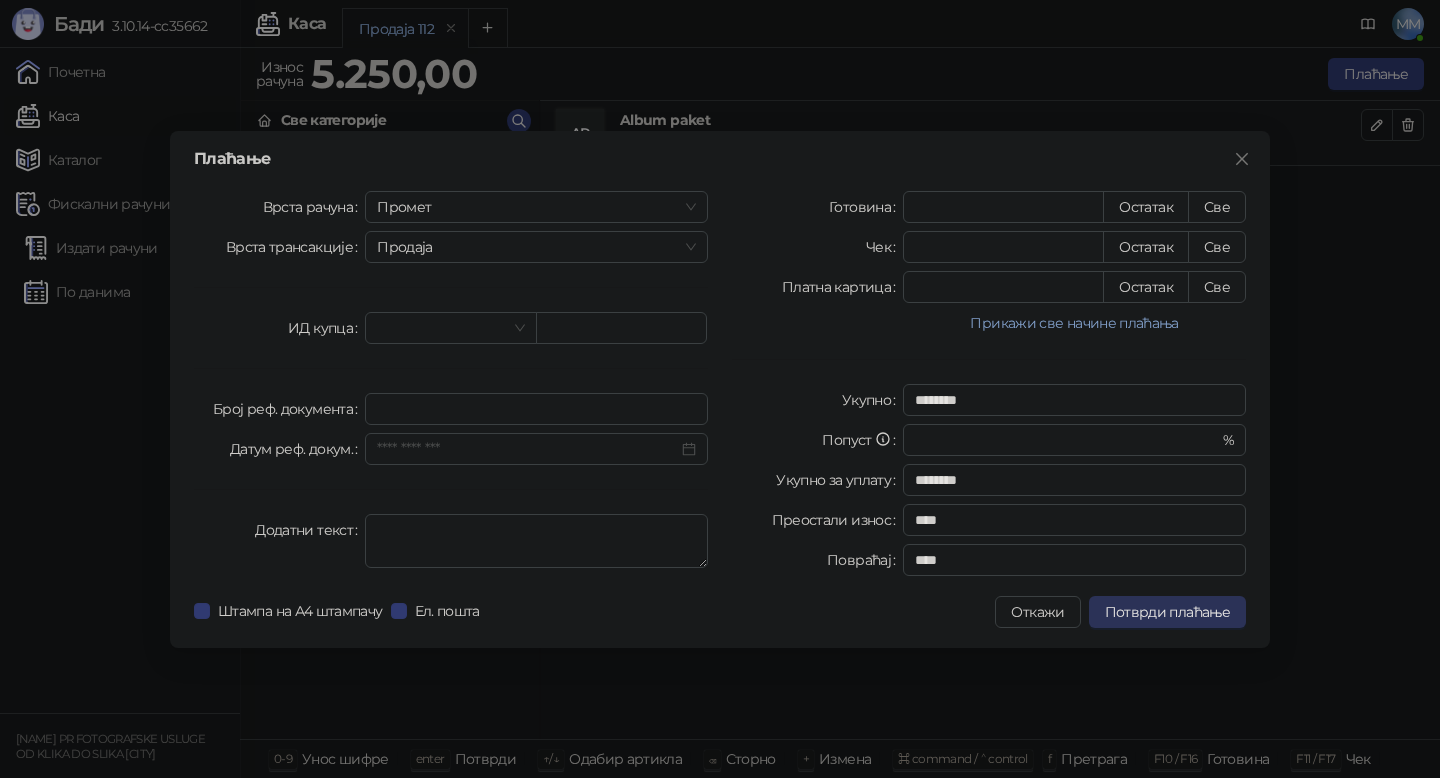 click on "Потврди плаћање" at bounding box center (1167, 612) 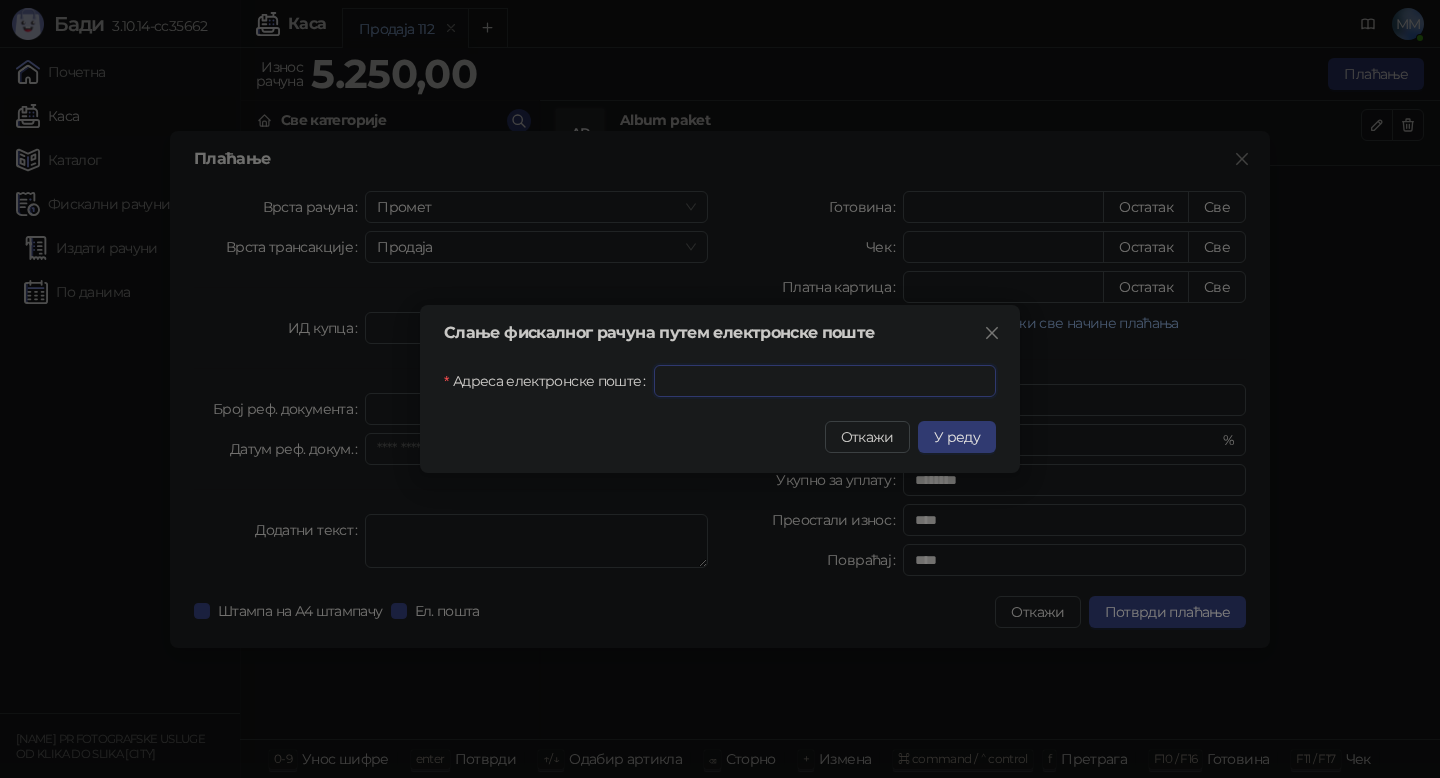 click on "Адреса електронске поште" at bounding box center [825, 381] 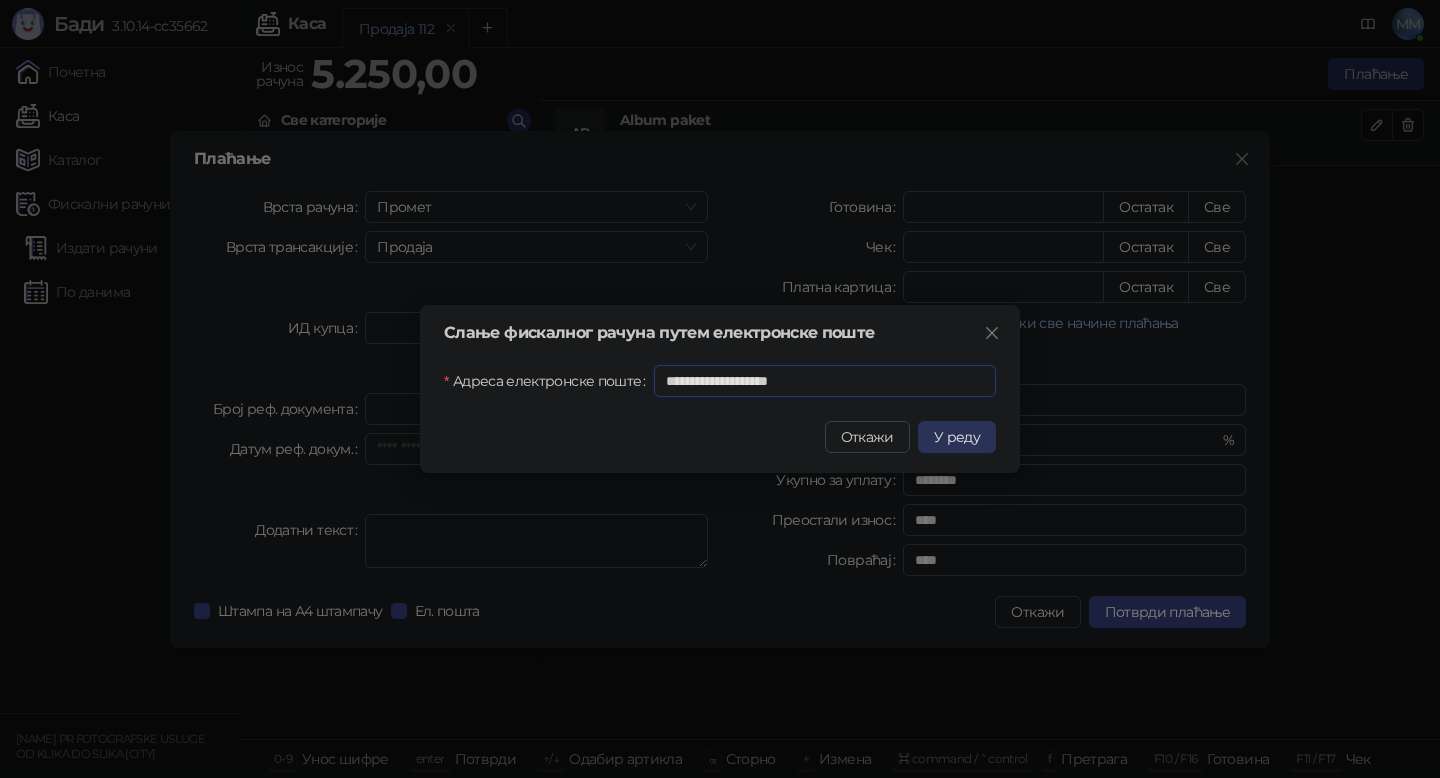 type on "**********" 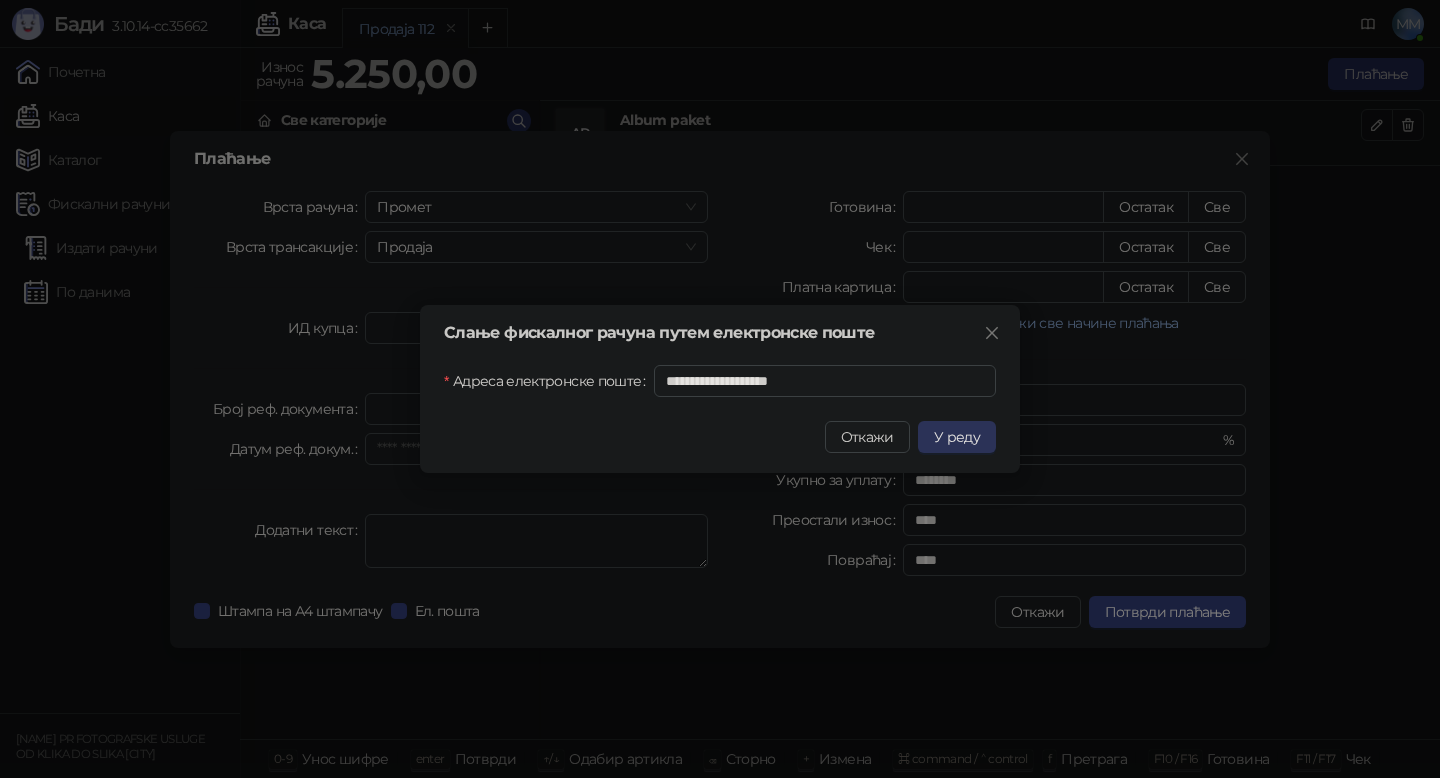 click on "У реду" at bounding box center (957, 437) 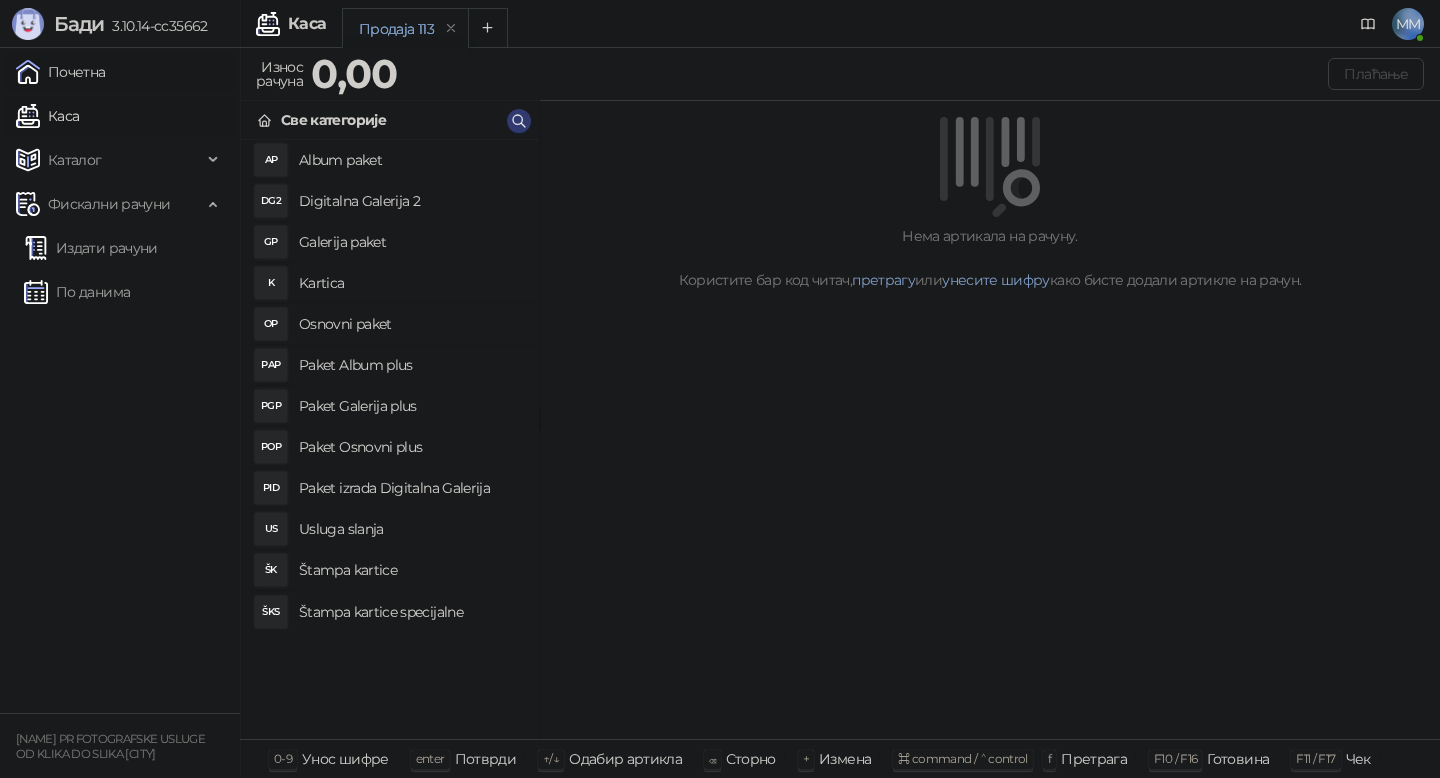 click on "Почетна" at bounding box center [61, 72] 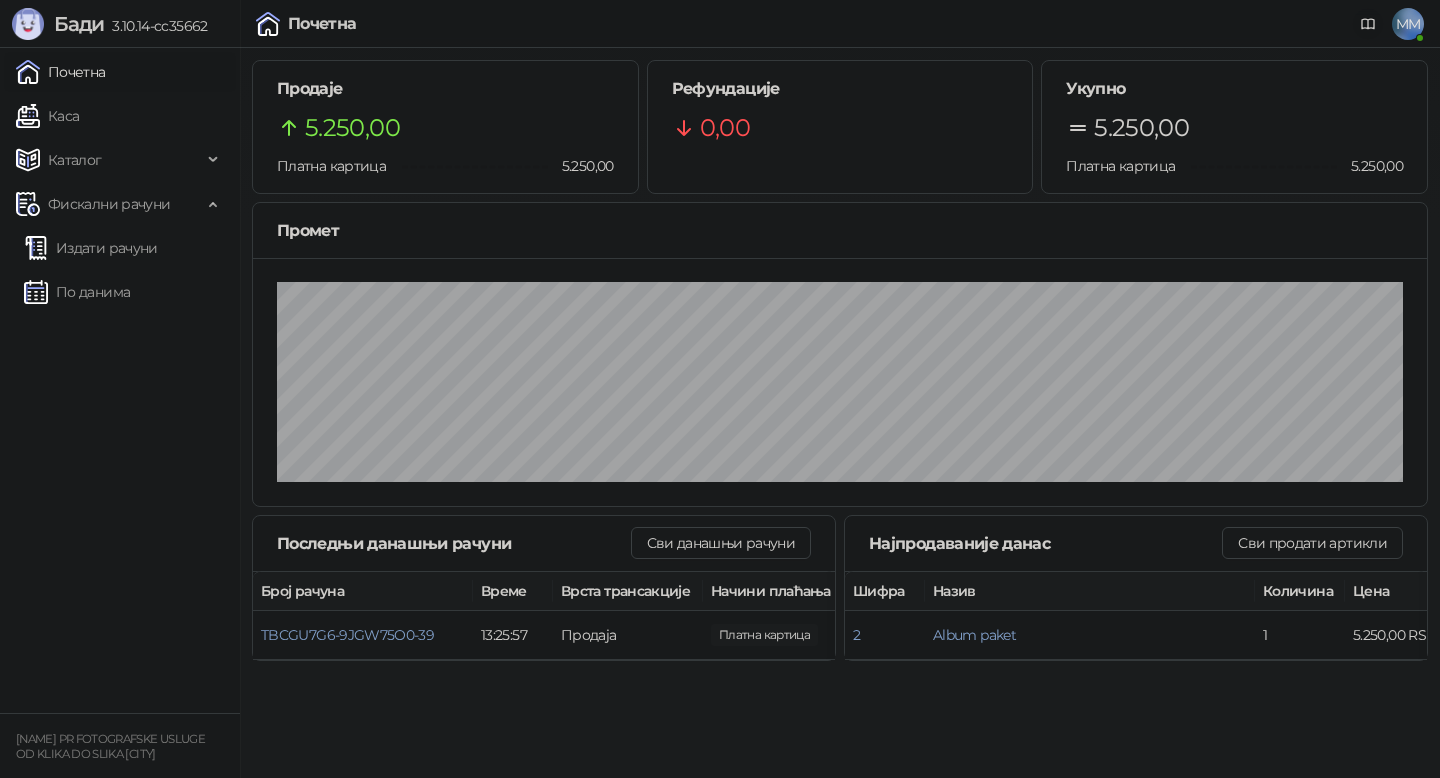 click 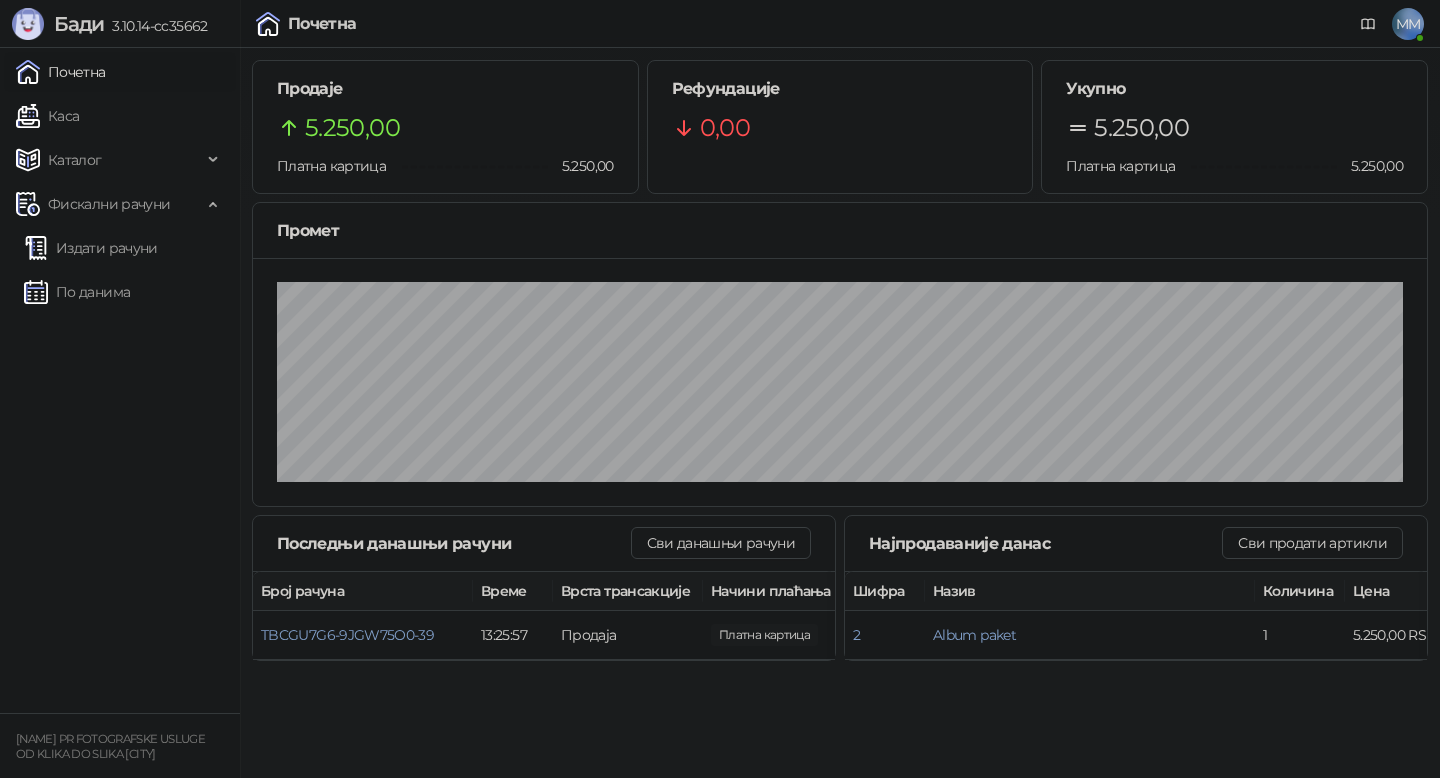 click on "MM" at bounding box center [1408, 24] 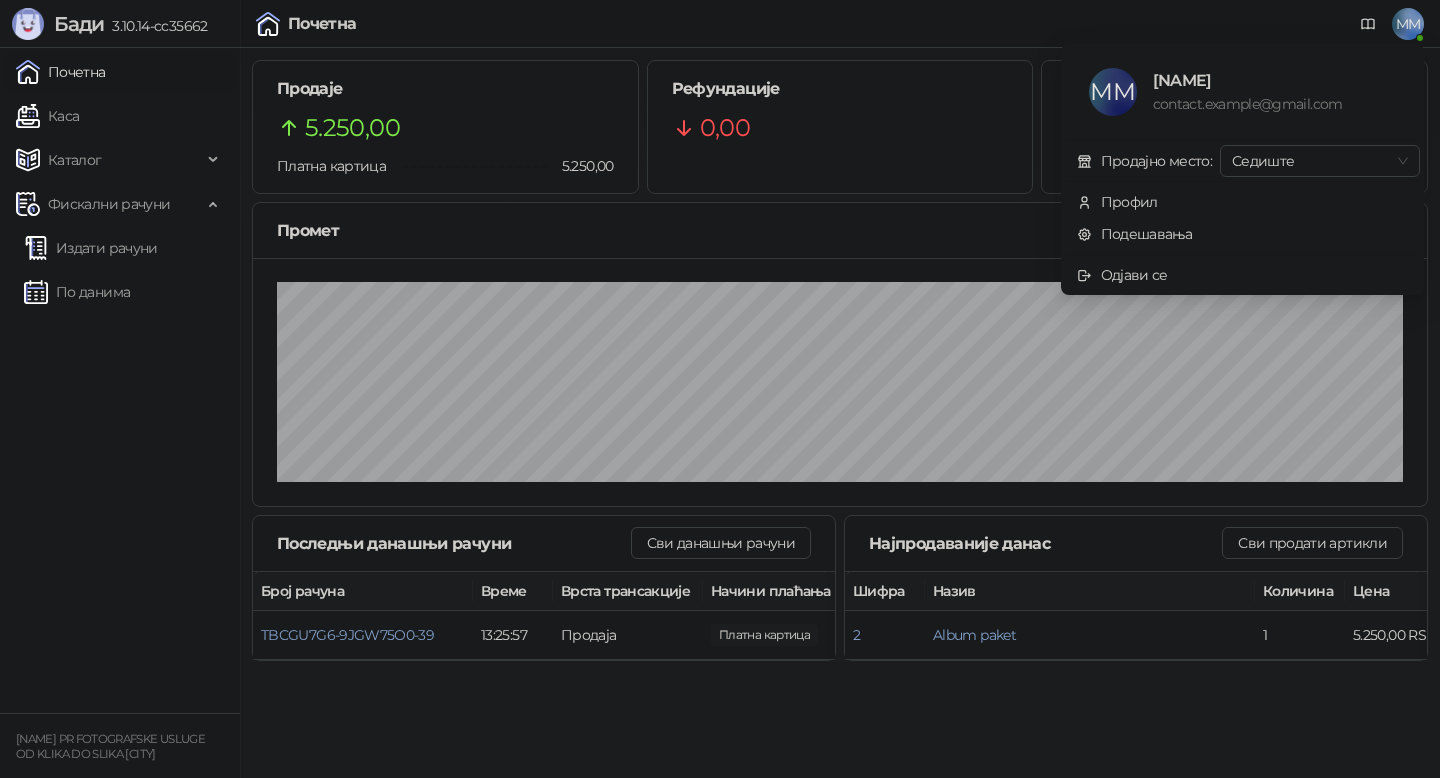 click on "MM" at bounding box center [1408, 24] 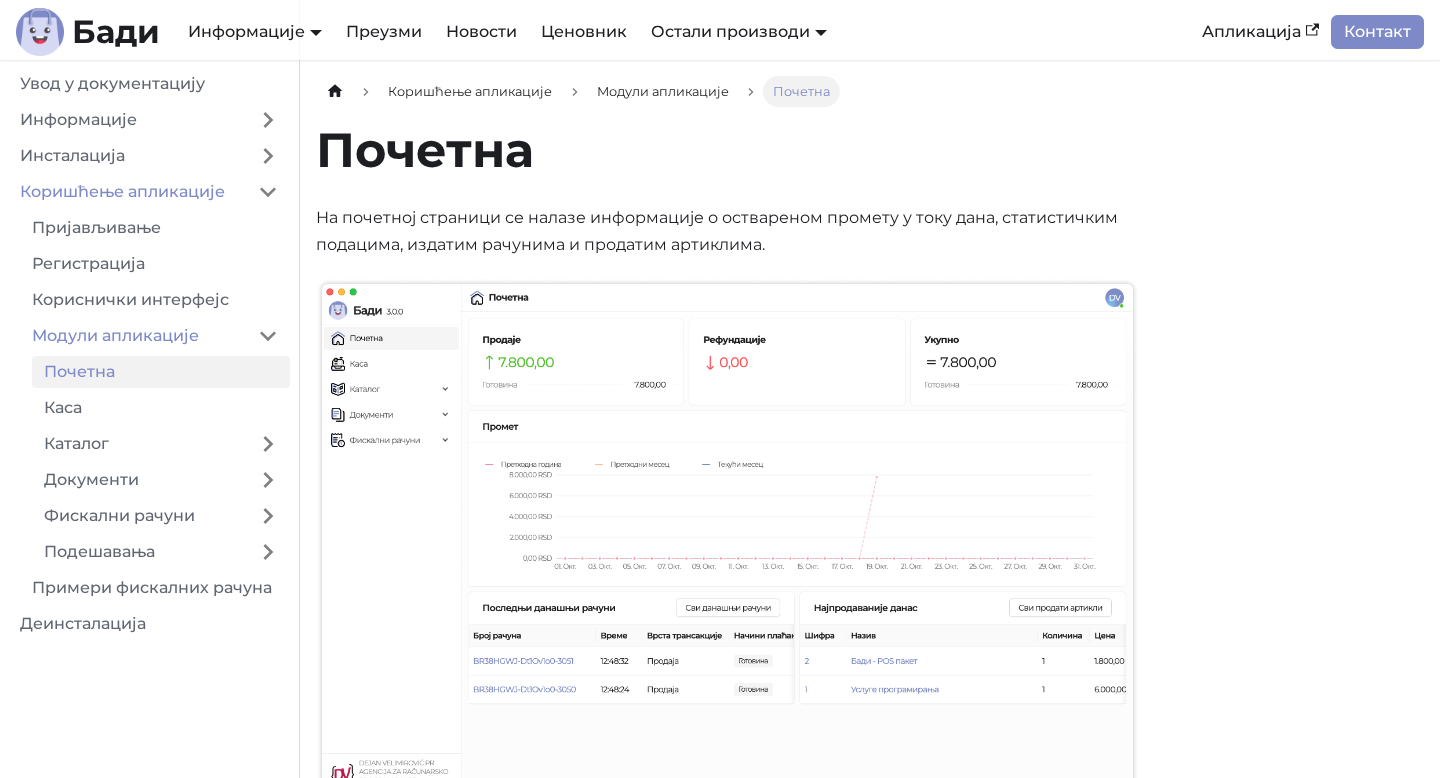 scroll, scrollTop: 0, scrollLeft: 0, axis: both 